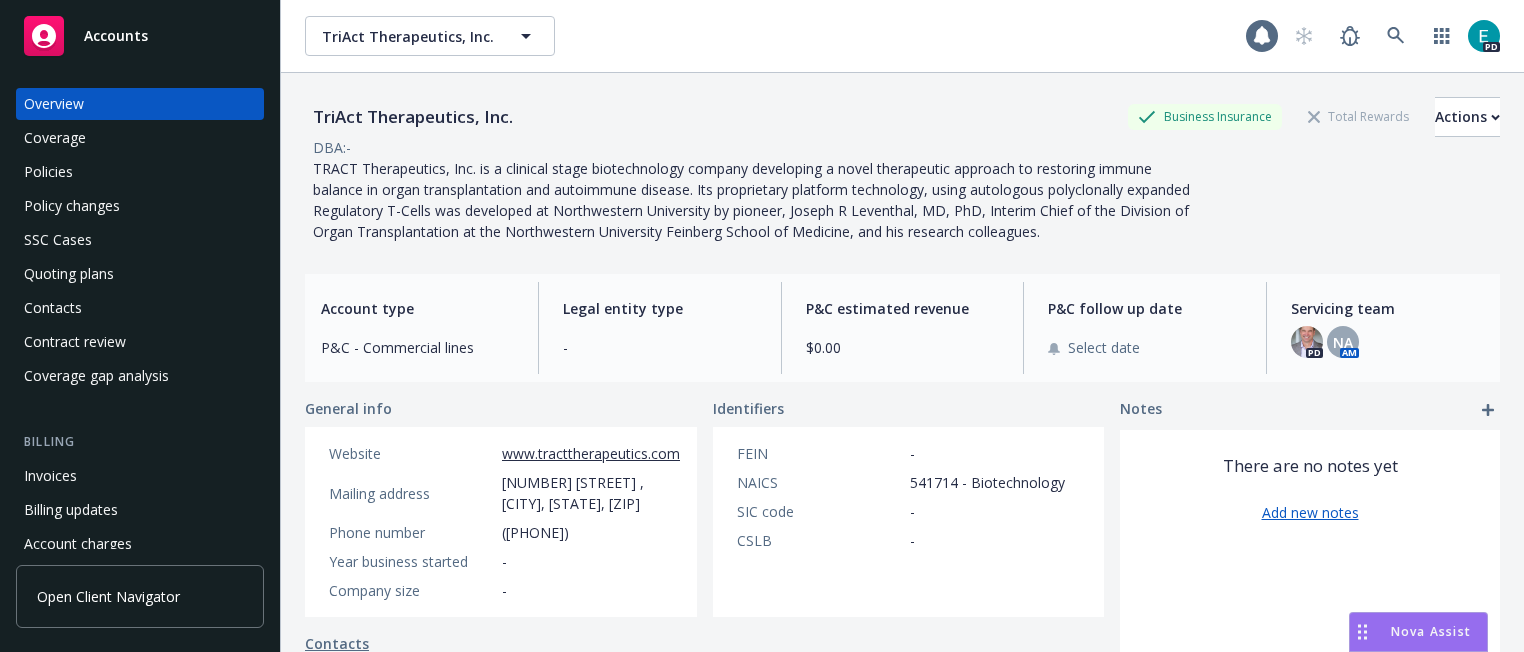scroll, scrollTop: 0, scrollLeft: 0, axis: both 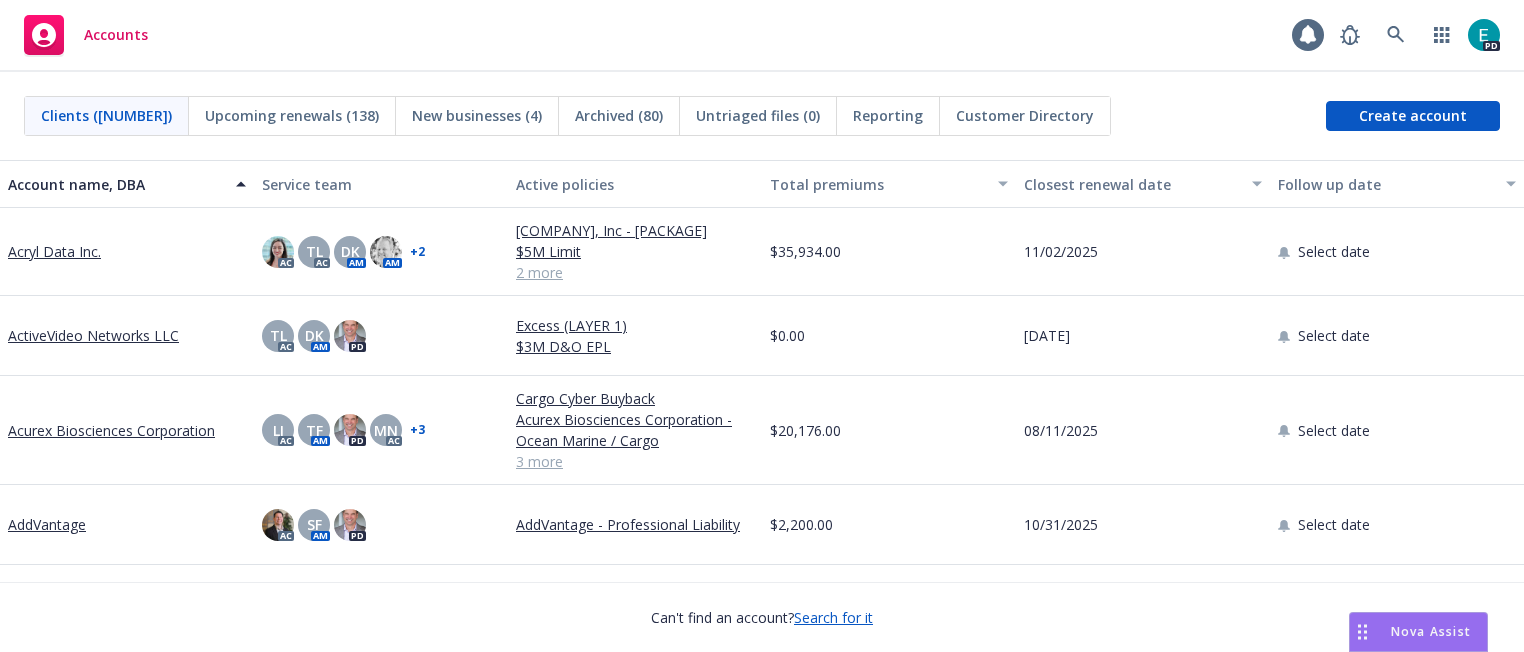click on "Nova Assist" at bounding box center [1418, 632] 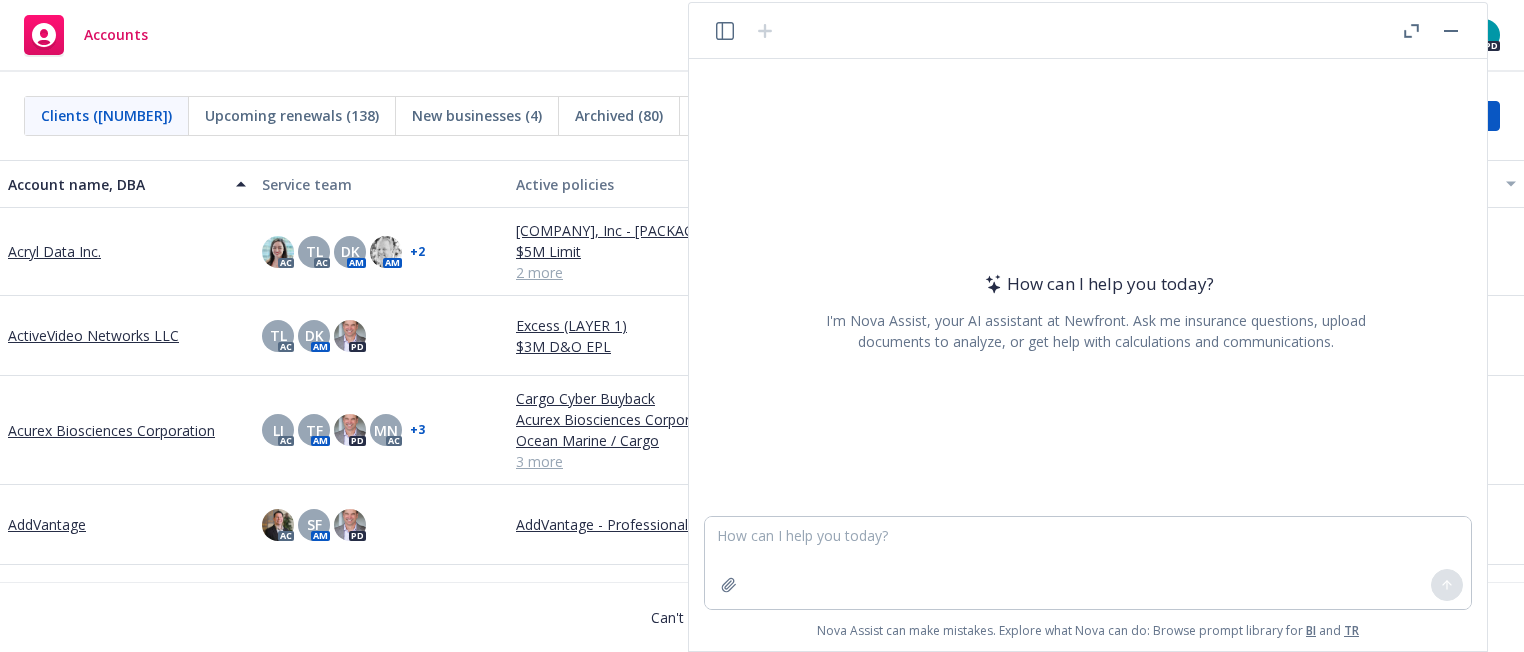 click 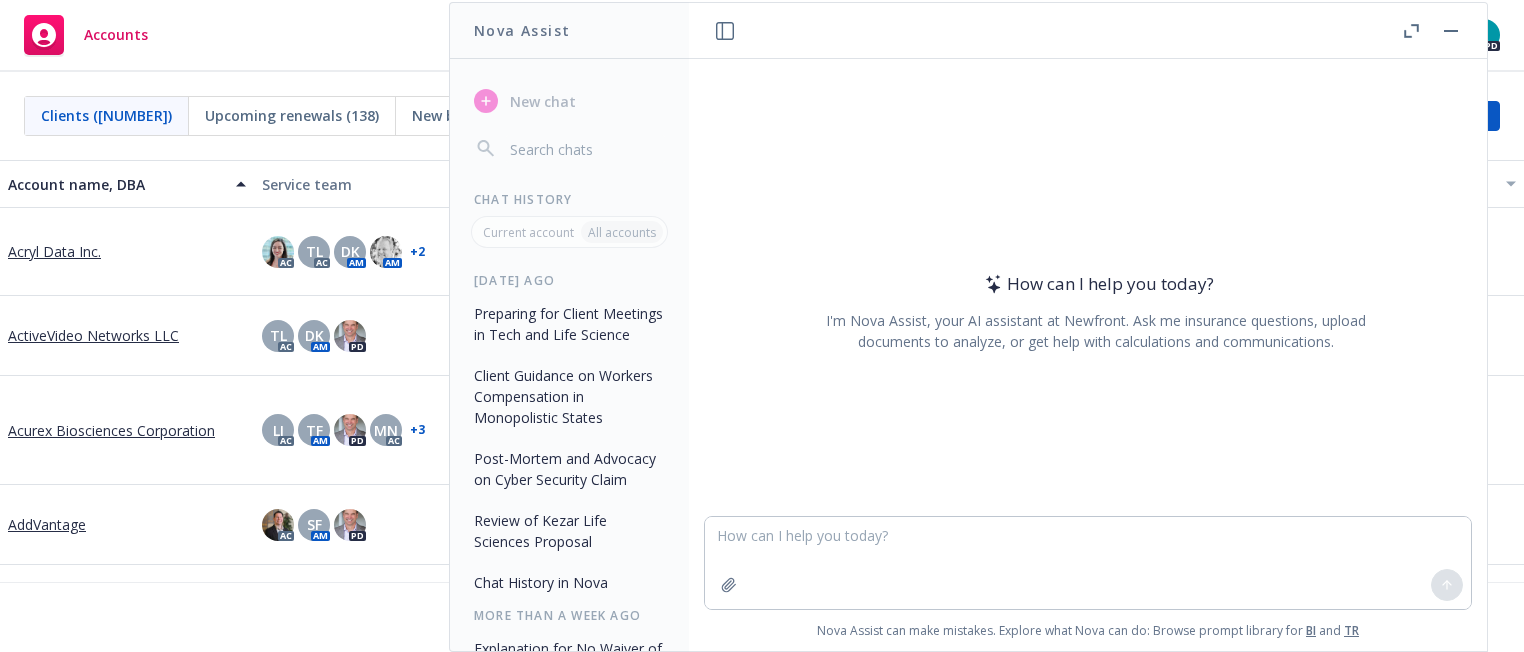 click on "Preparing for Client Meetings in Tech and Life Science" at bounding box center [569, 324] 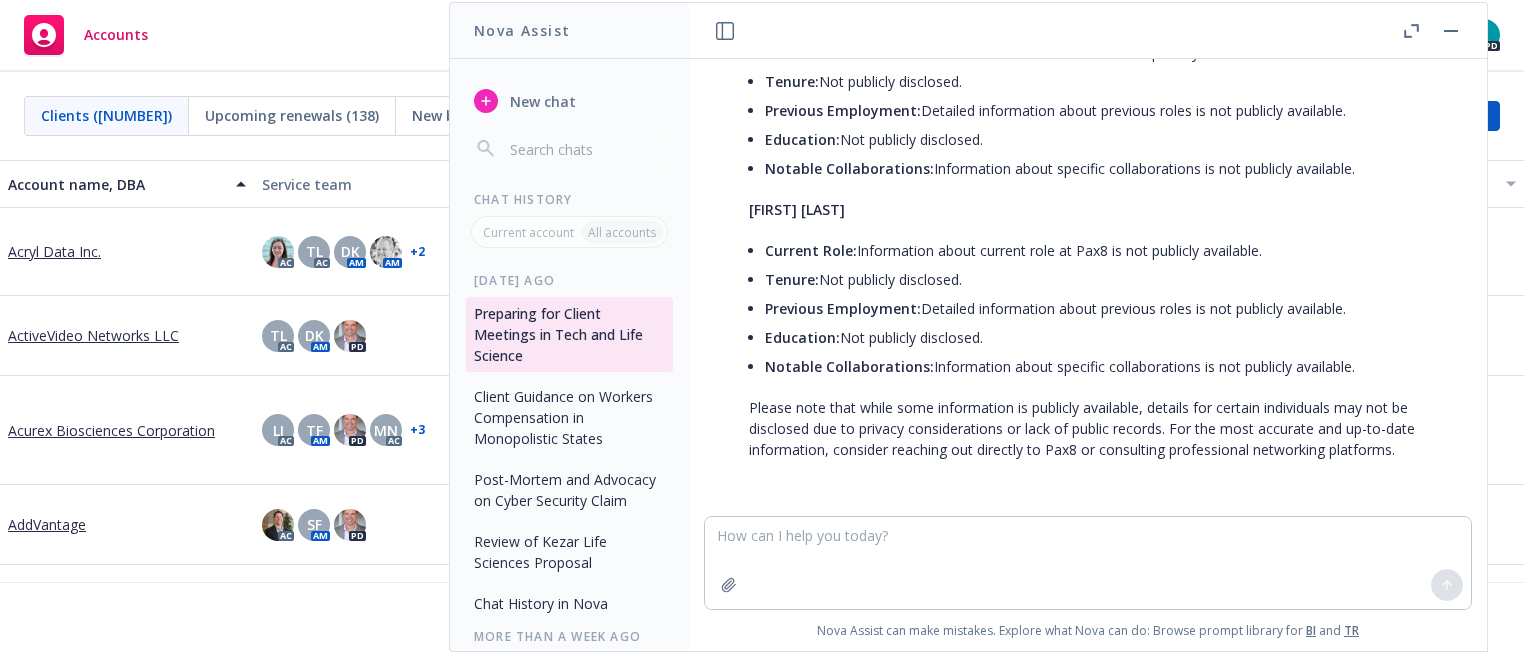 scroll, scrollTop: 8979, scrollLeft: 0, axis: vertical 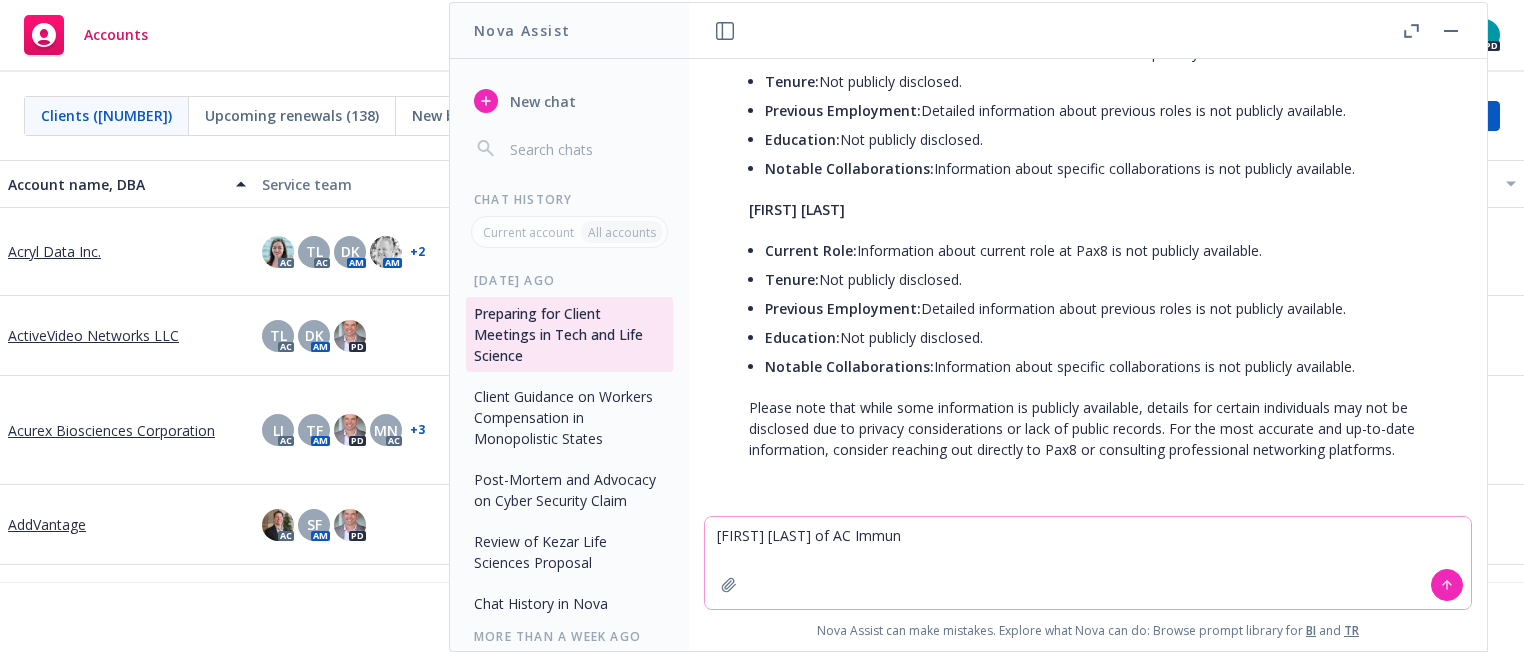 type on "[FIRST] [LAST] of AC Immune" 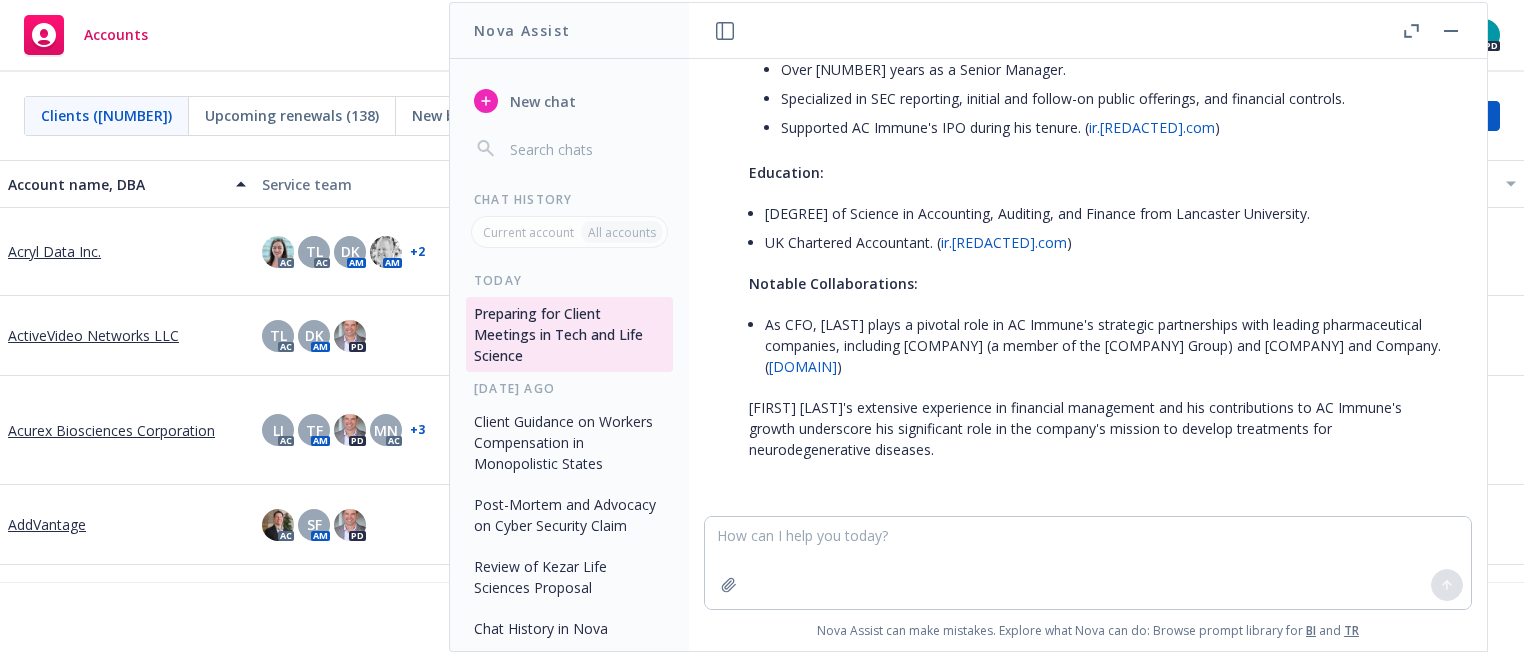 scroll, scrollTop: 9803, scrollLeft: 0, axis: vertical 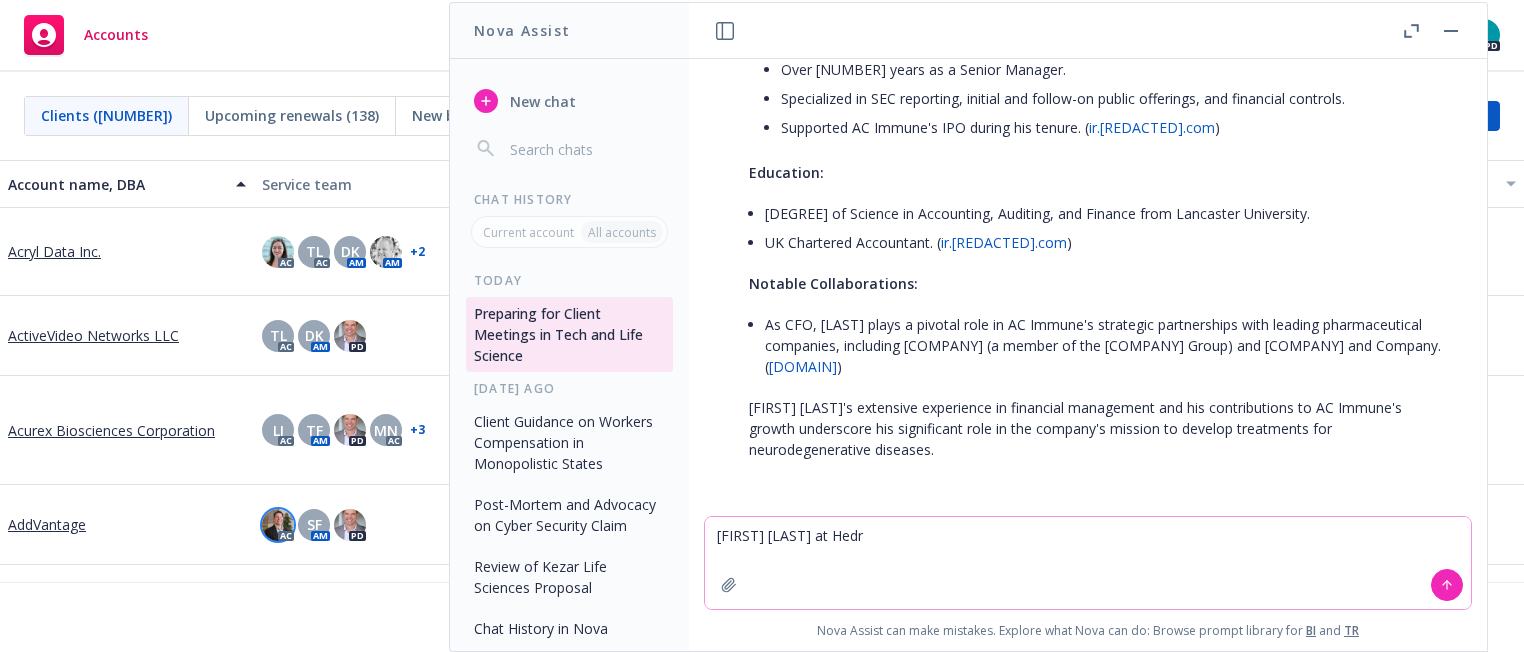 type on "[FIRST] [LAST] at Hedra" 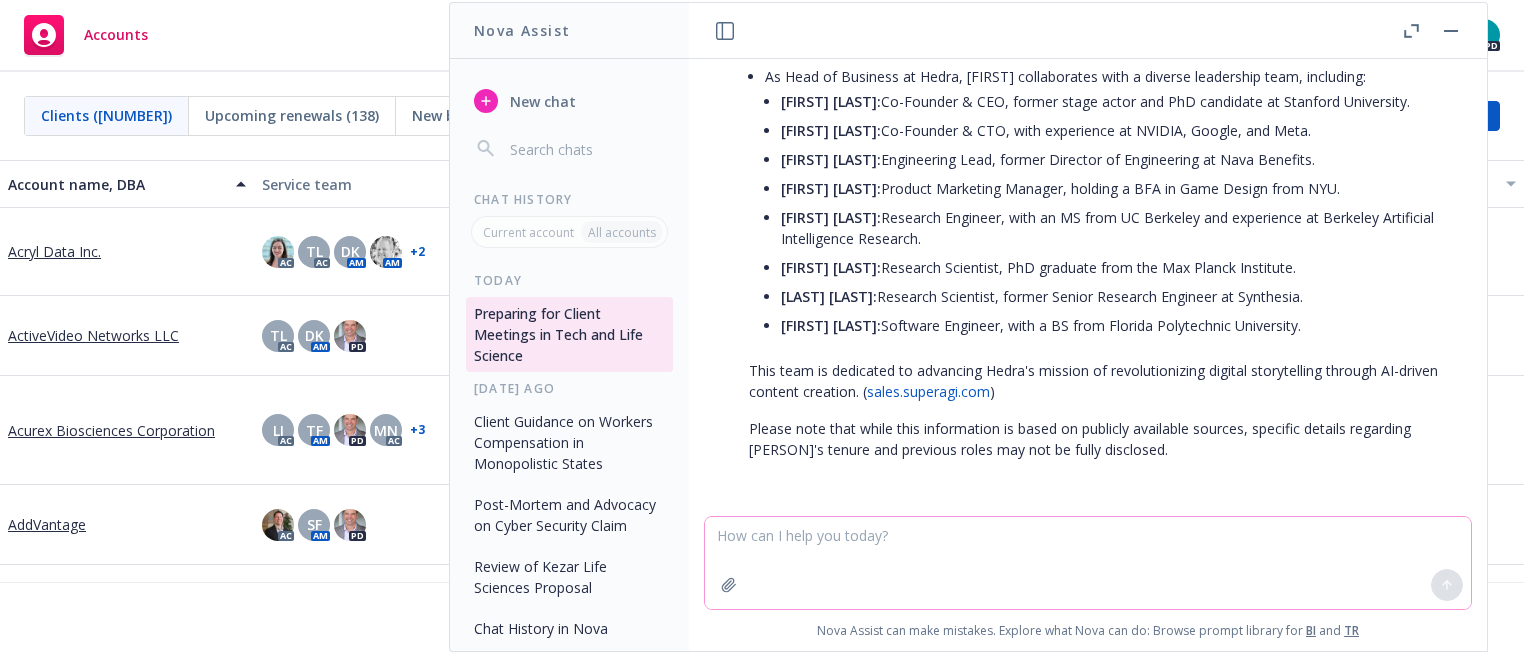 scroll, scrollTop: 10722, scrollLeft: 0, axis: vertical 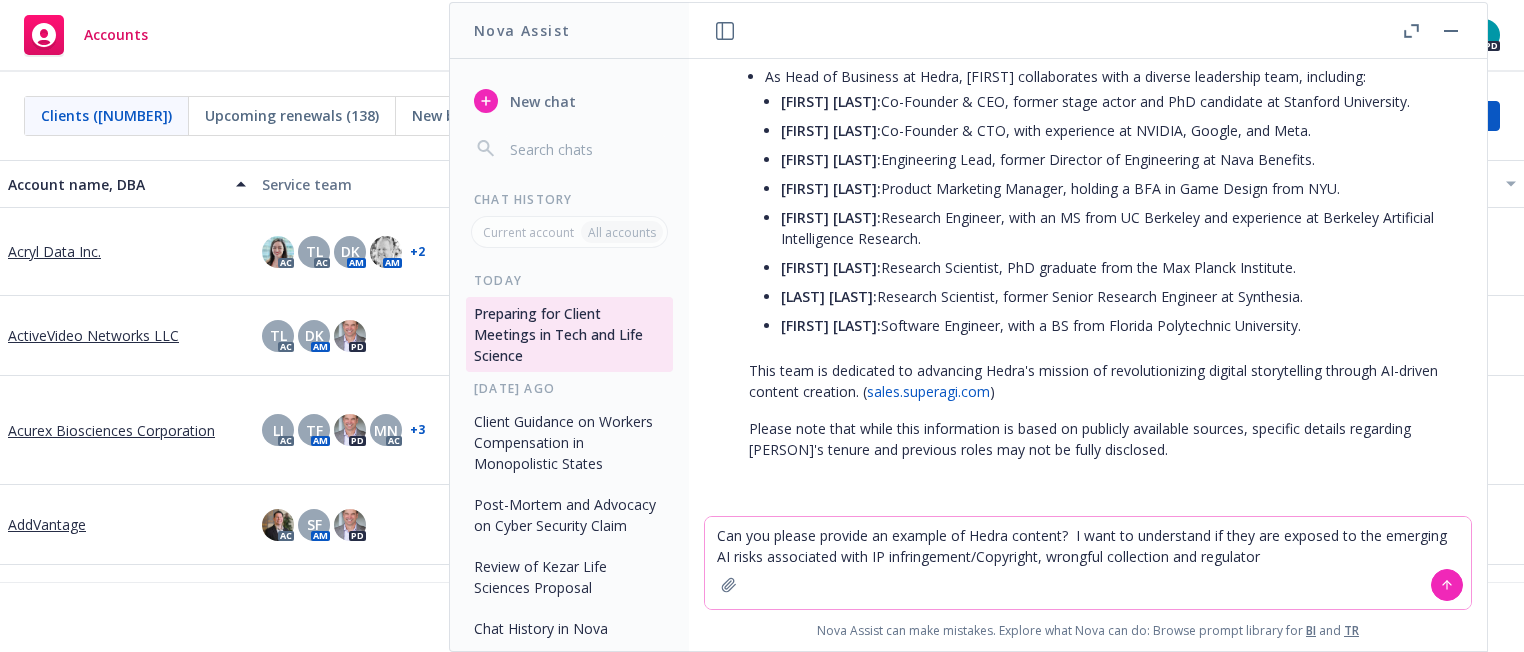 type on "Can you please provide an example of Hedra content?  I want to understand if they are exposed to the emerging AI risks associated with IP infringement/Copyright, wrongful collection and [REDACTED]" 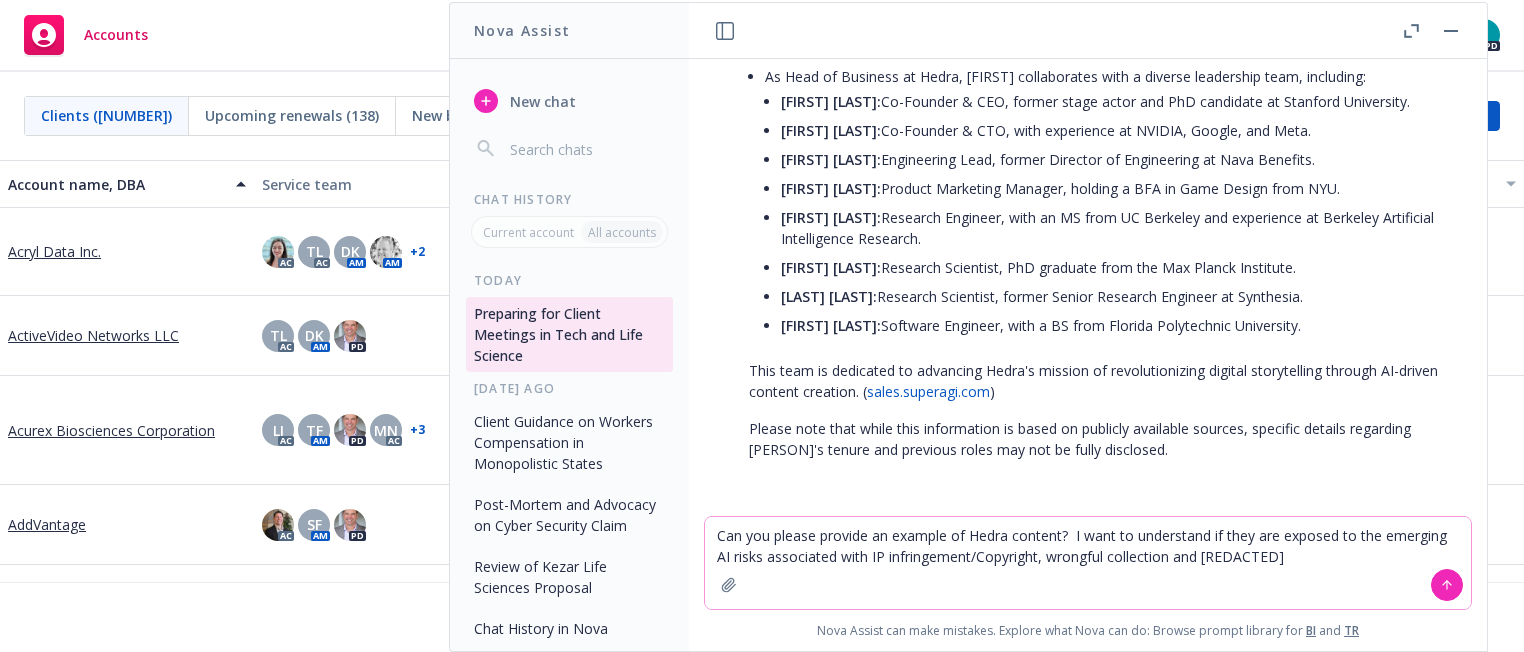 type 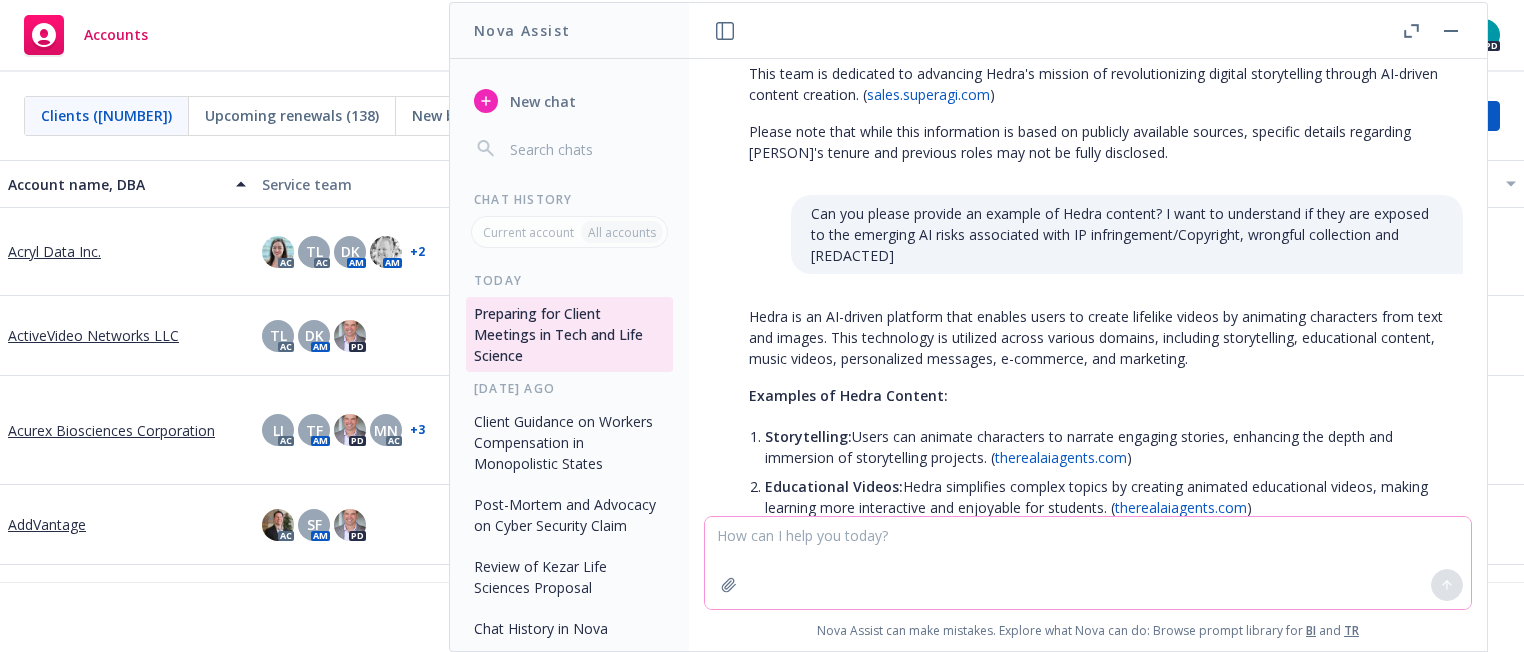 scroll, scrollTop: 10867, scrollLeft: 0, axis: vertical 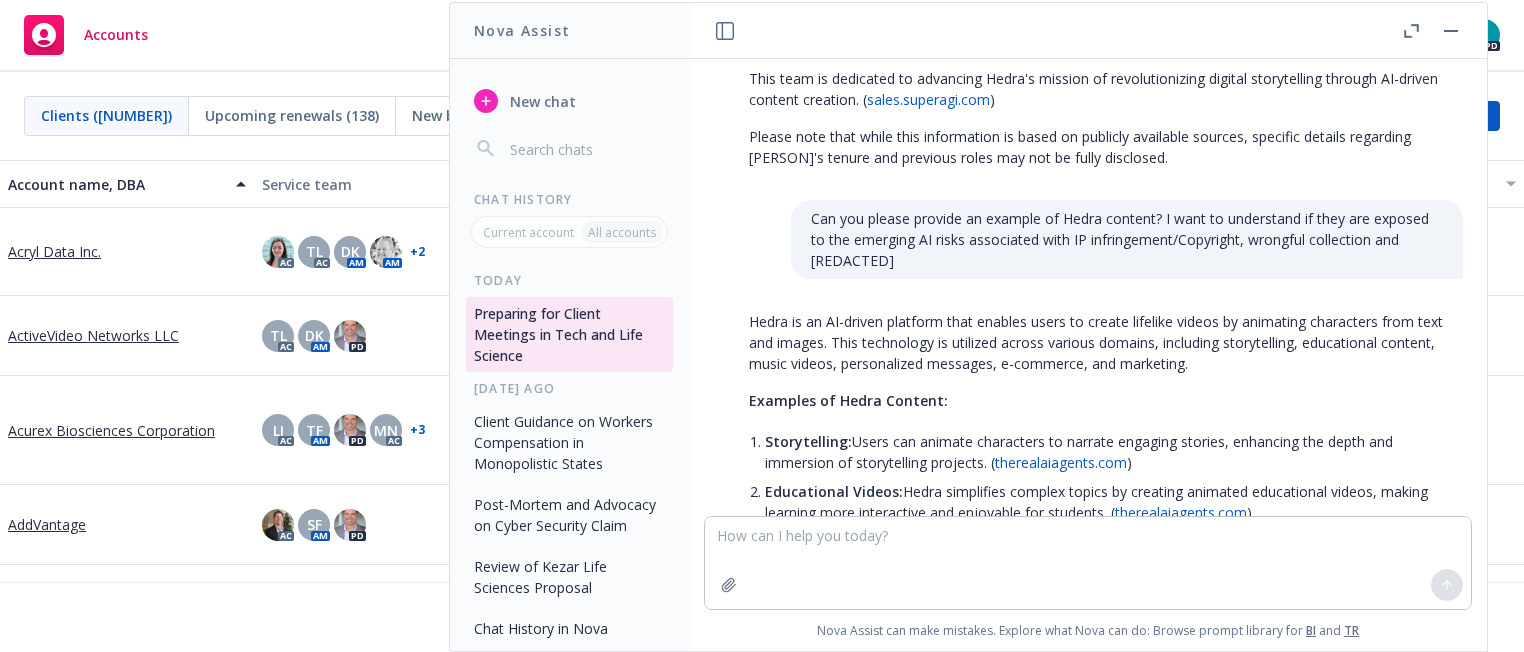 click on "sales.superagi.com" at bounding box center [928, 99] 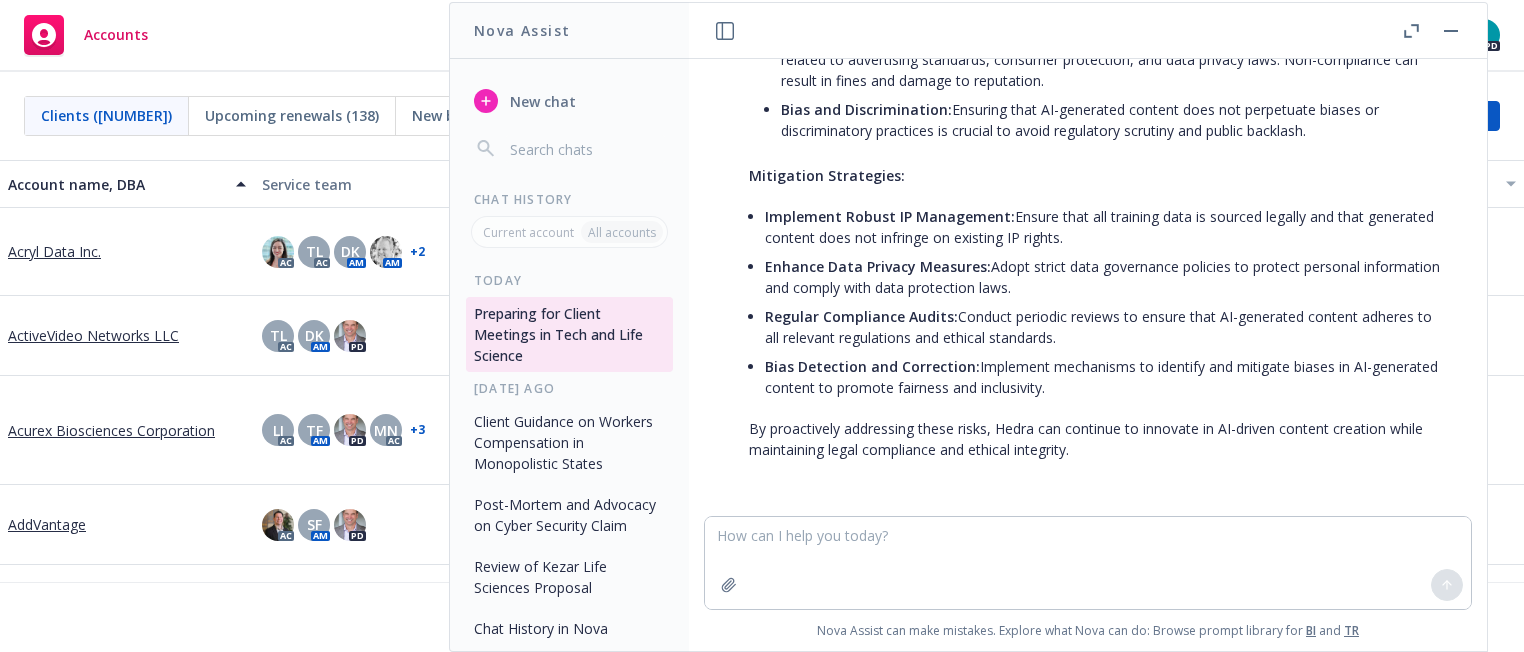scroll, scrollTop: 12066, scrollLeft: 0, axis: vertical 